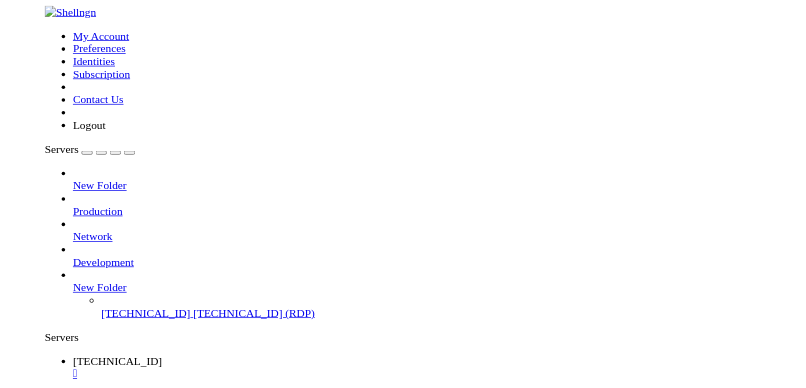 scroll, scrollTop: 0, scrollLeft: 0, axis: both 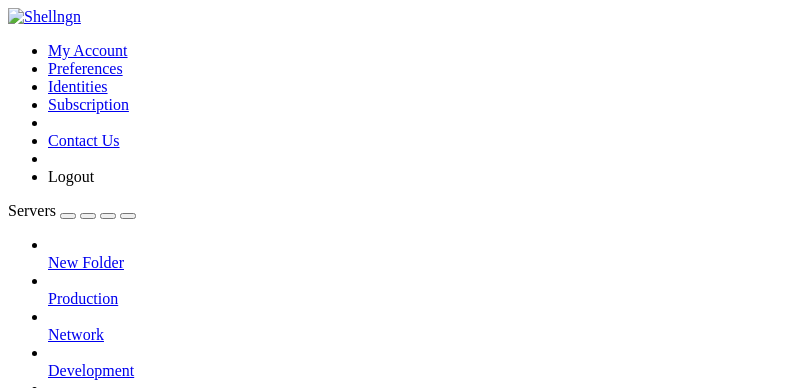 click on "" at bounding box center [423, 529] 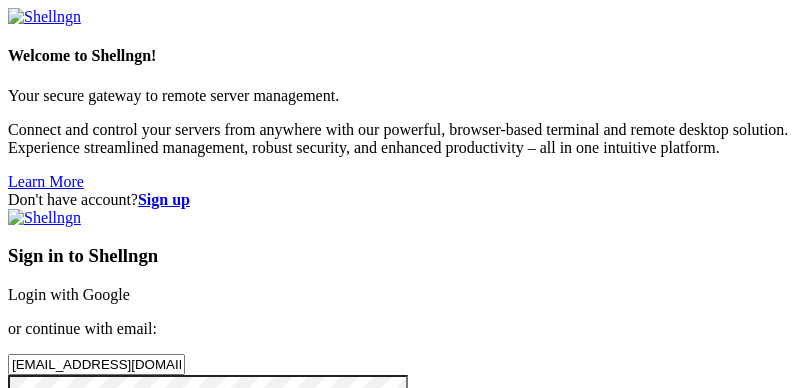 scroll, scrollTop: 300, scrollLeft: 0, axis: vertical 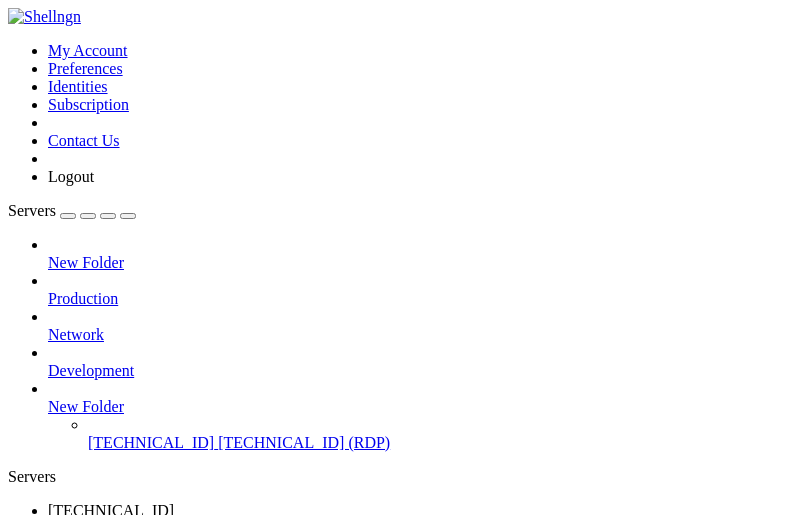 drag, startPoint x: 1032, startPoint y: 10, endPoint x: 236, endPoint y: 420, distance: 895.3859 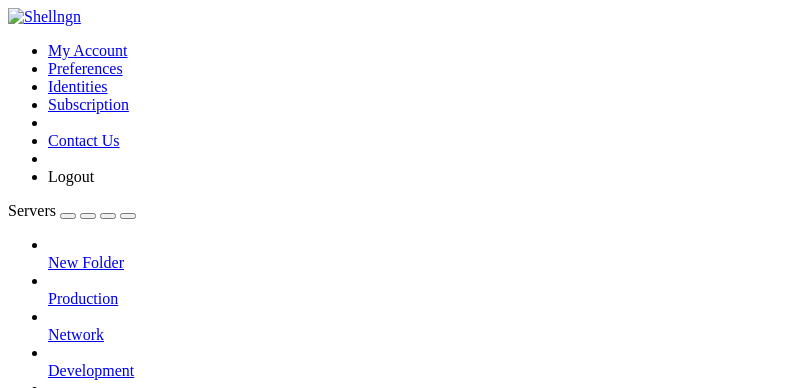 click at bounding box center (294, 1116) 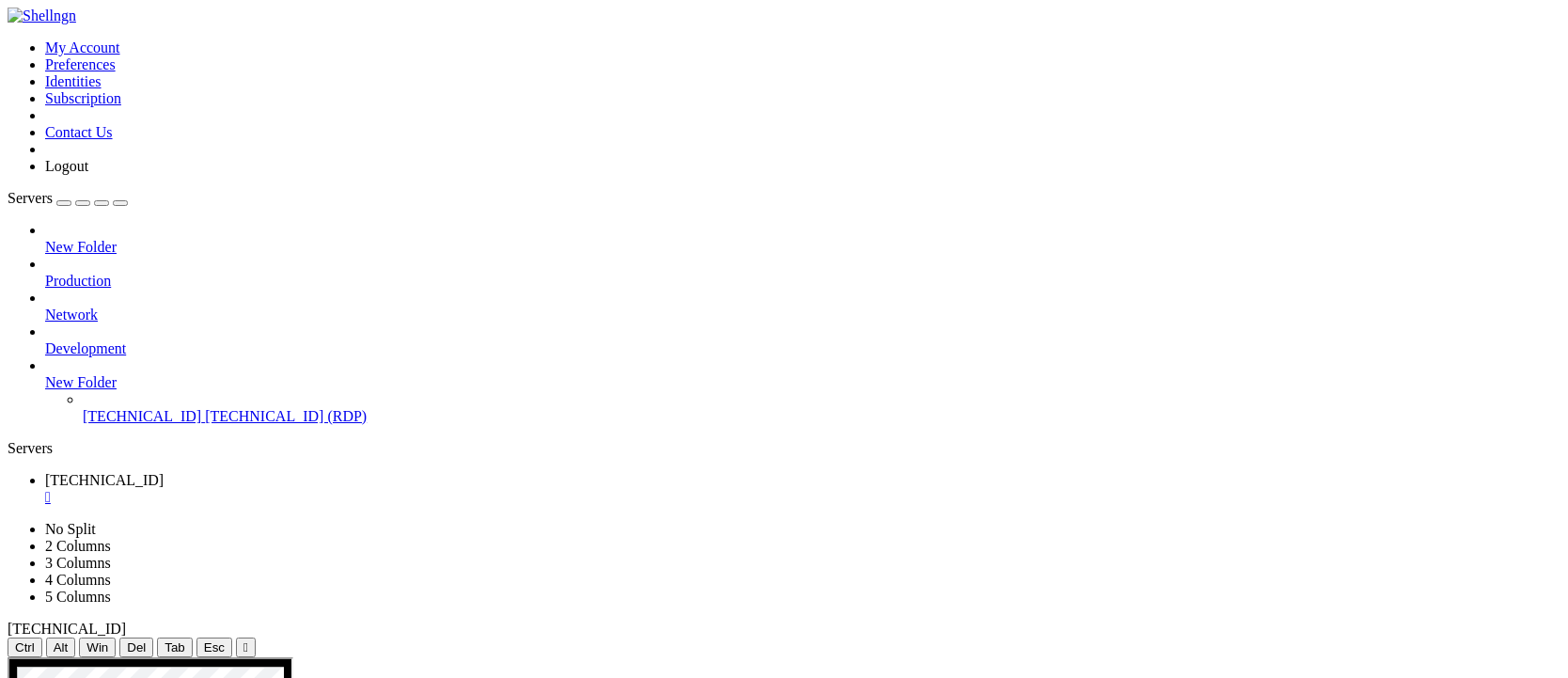 click on "" at bounding box center [803, 497] 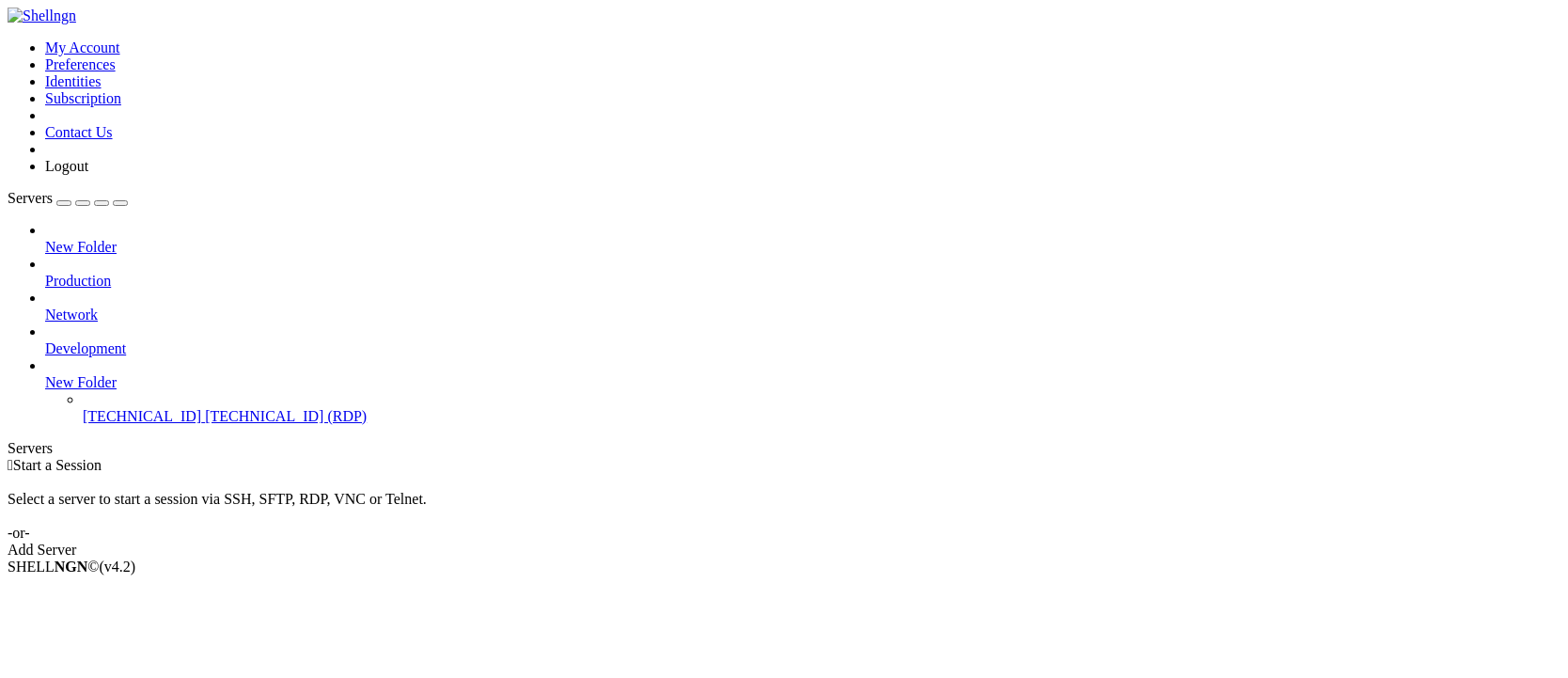 click on "  Start a Session" at bounding box center (784, 465) 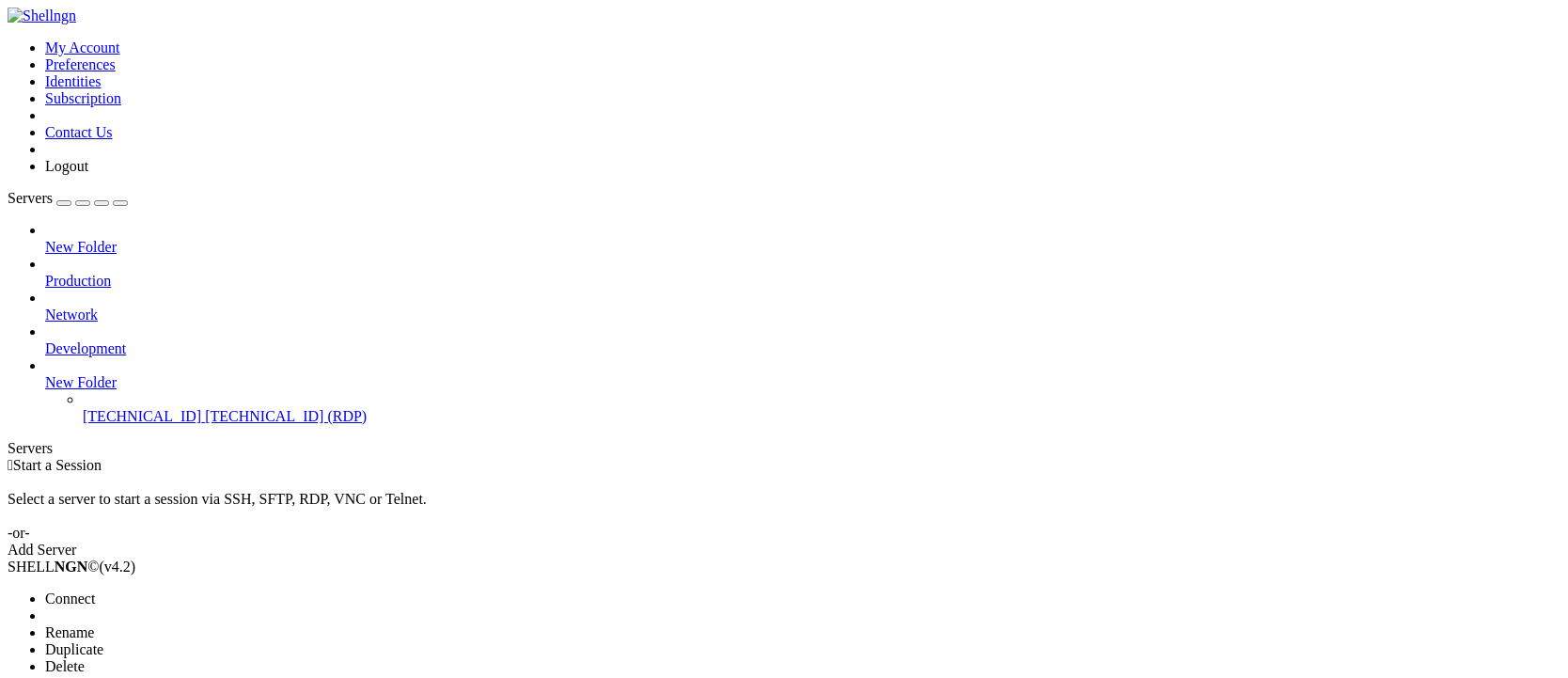 click on "Connect" at bounding box center (131, 599) 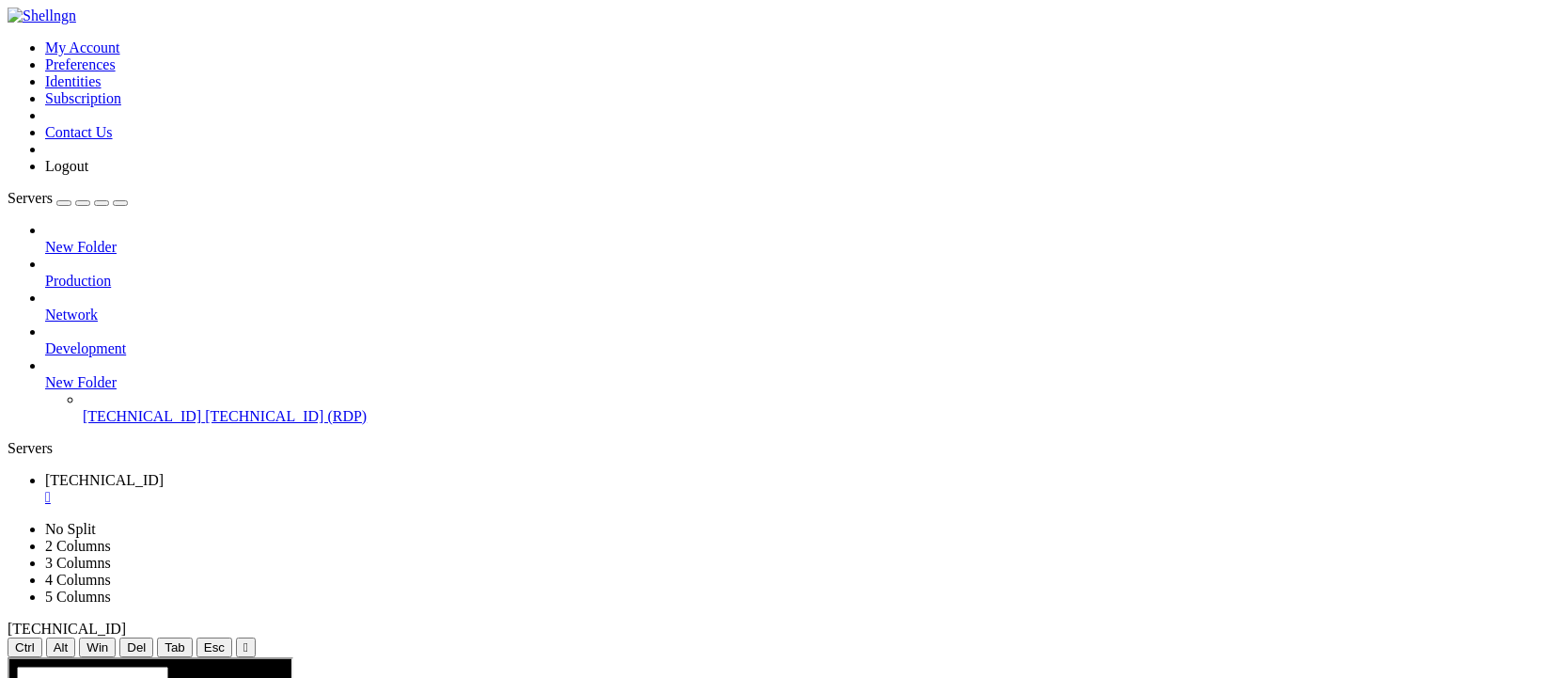 scroll, scrollTop: 0, scrollLeft: 0, axis: both 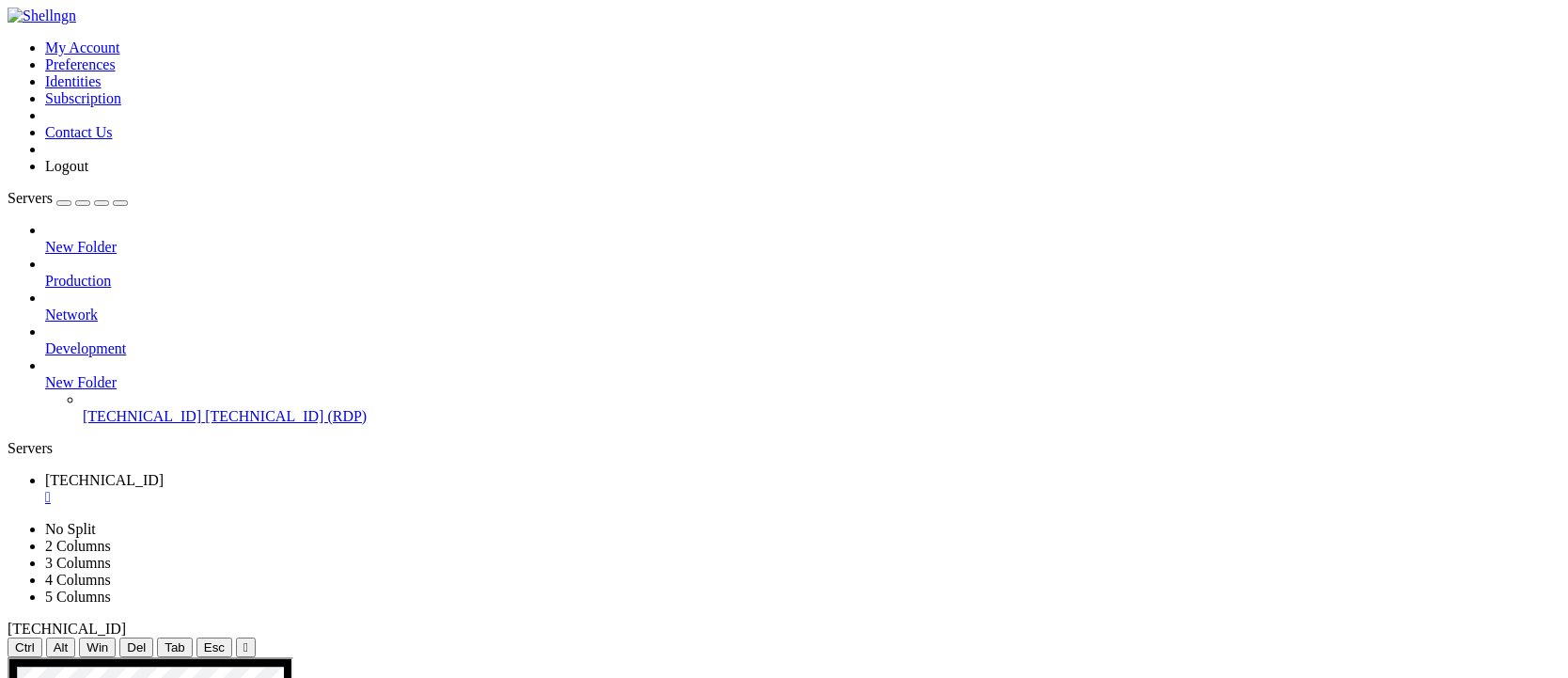 click at bounding box center [681, 1519] 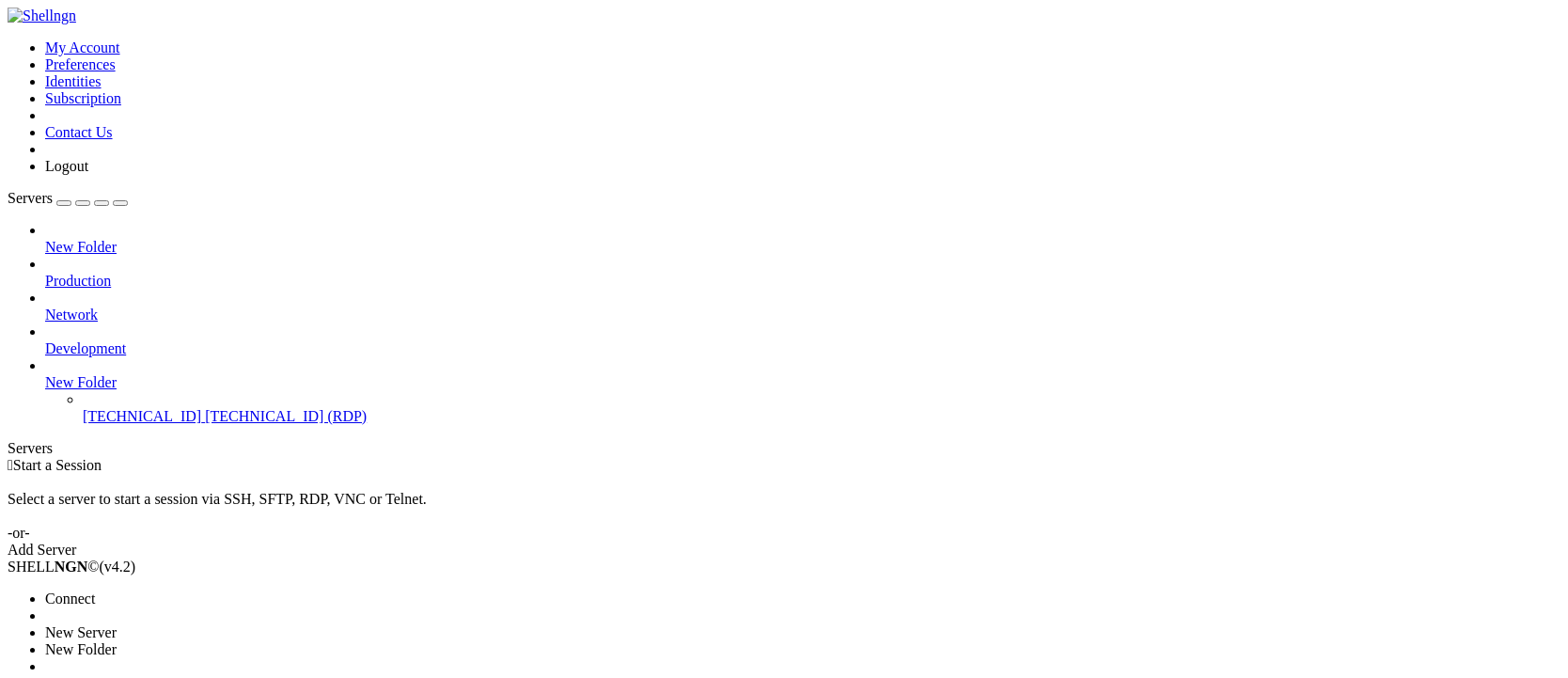 click on "New Server" at bounding box center (81, 632) 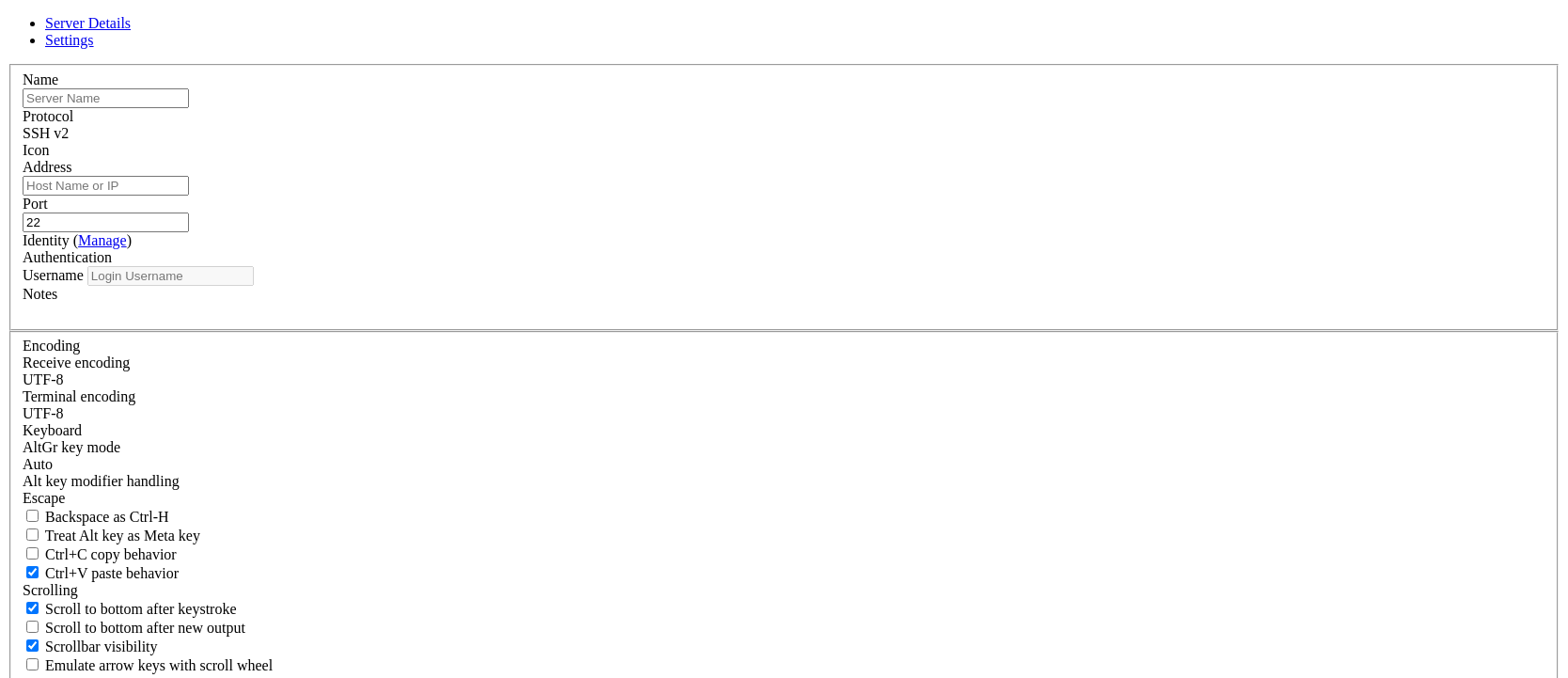 type on "[EMAIL_ADDRESS][DOMAIN_NAME]" 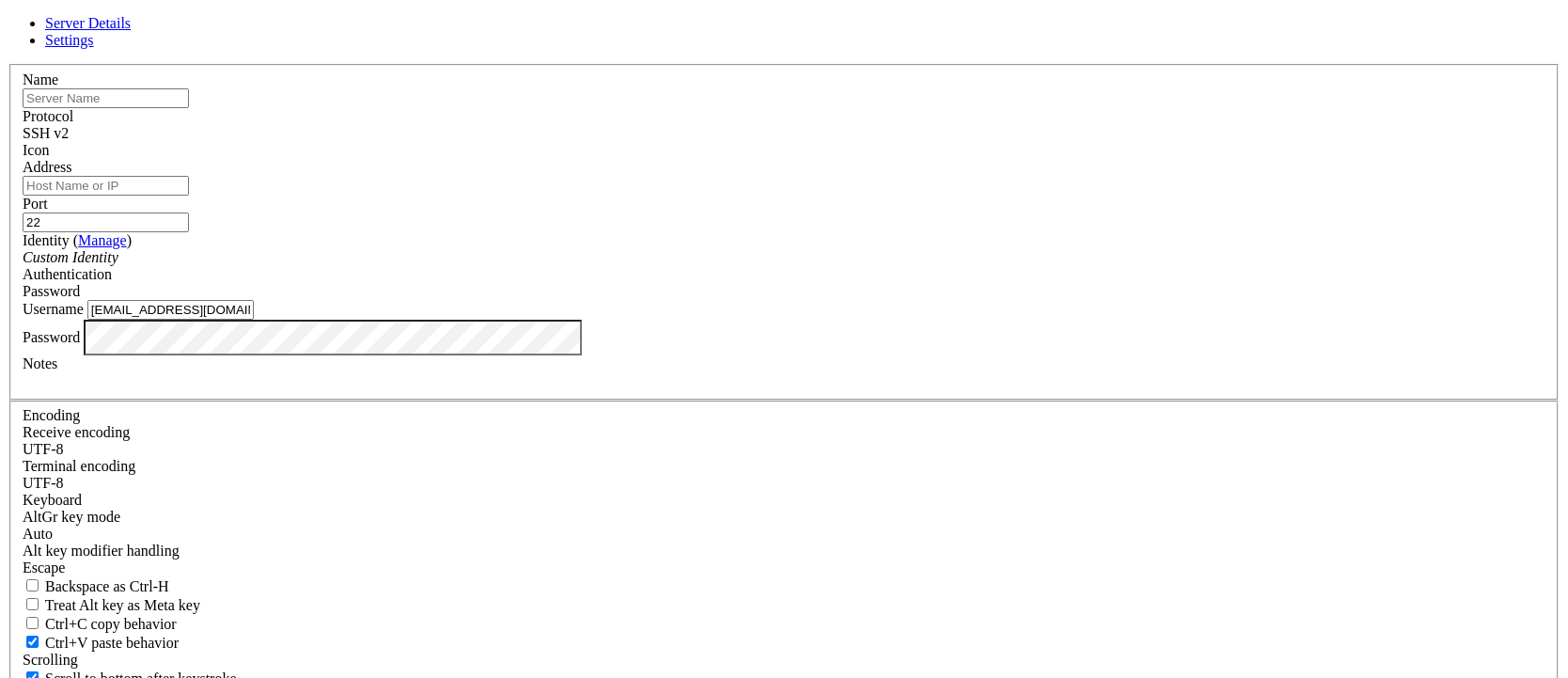click at bounding box center [105, 98] 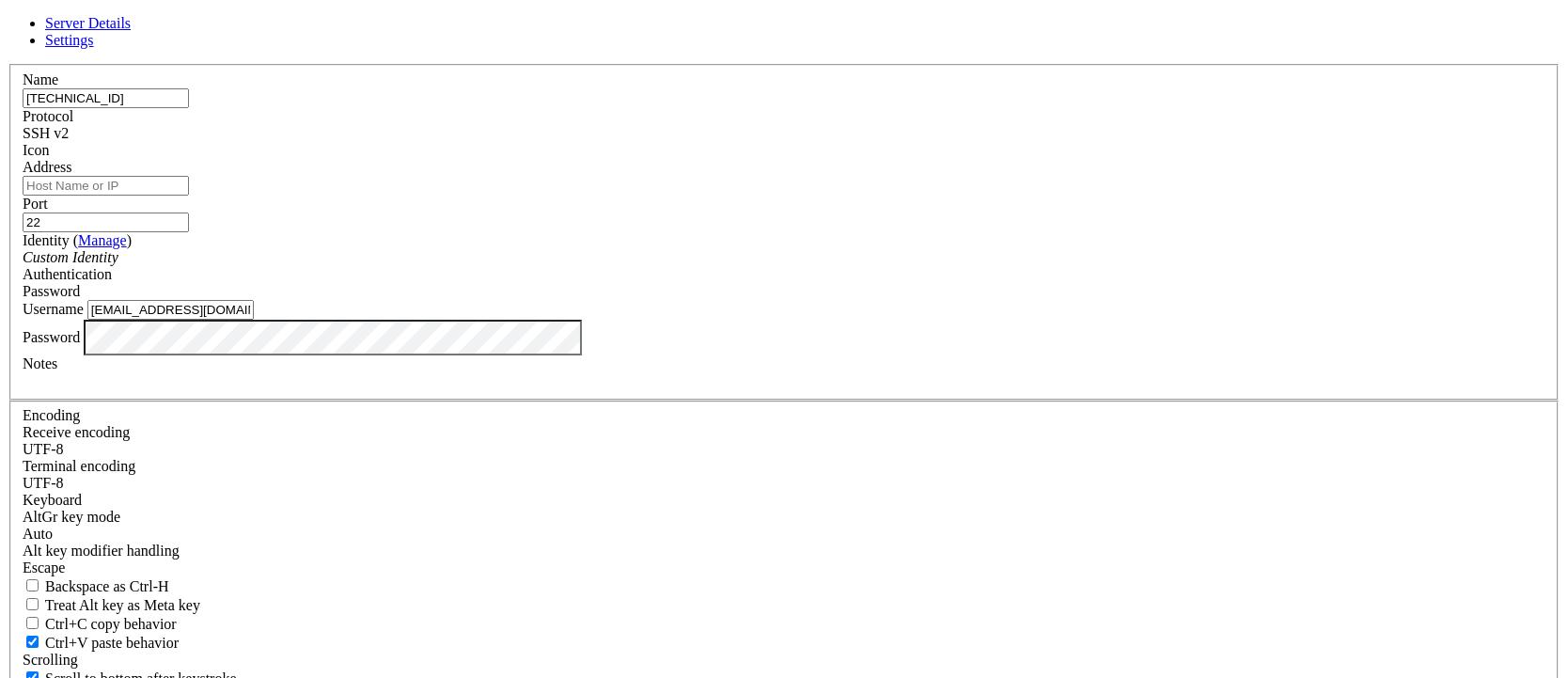 click on "Cancel" at bounding box center [784, 764] 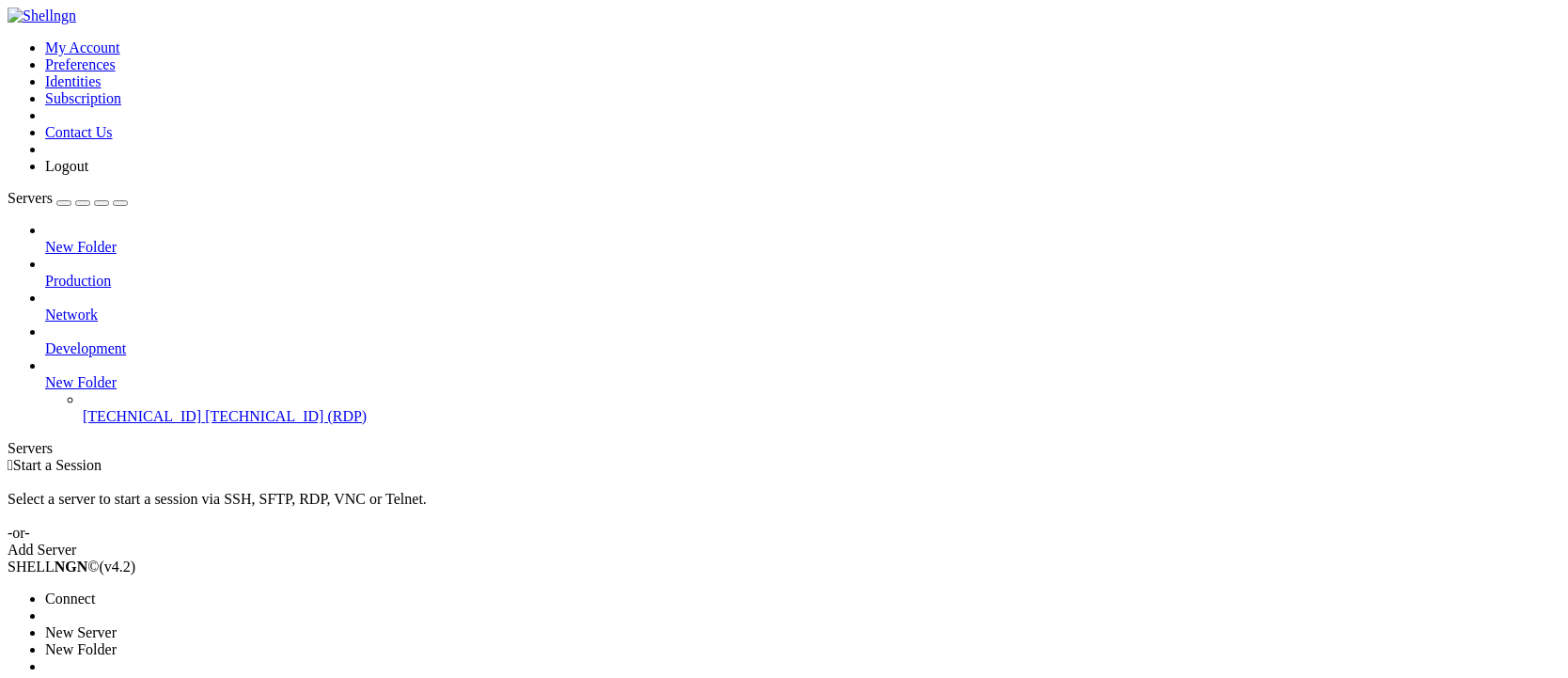 click on "New Server" at bounding box center [81, 632] 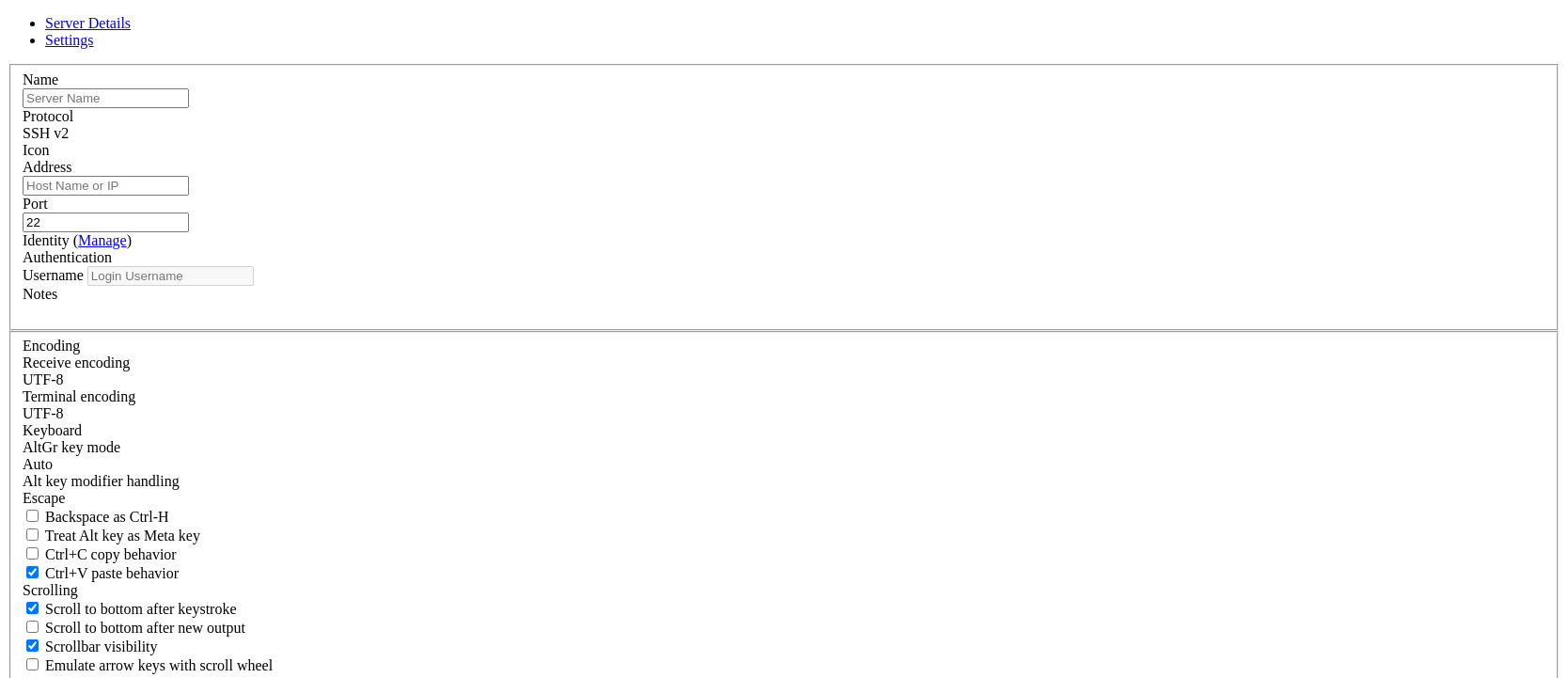 type on "[EMAIL_ADDRESS][DOMAIN_NAME]" 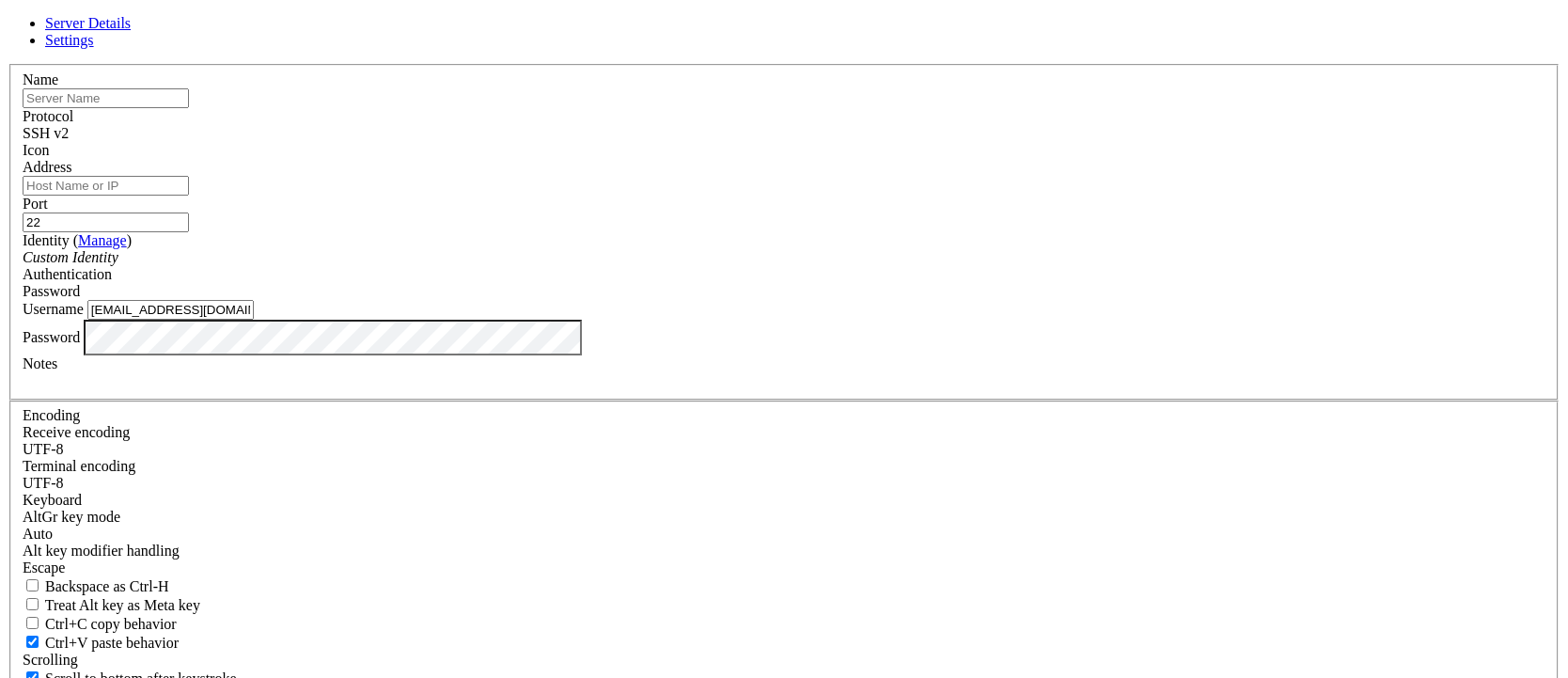 click at bounding box center [105, 98] 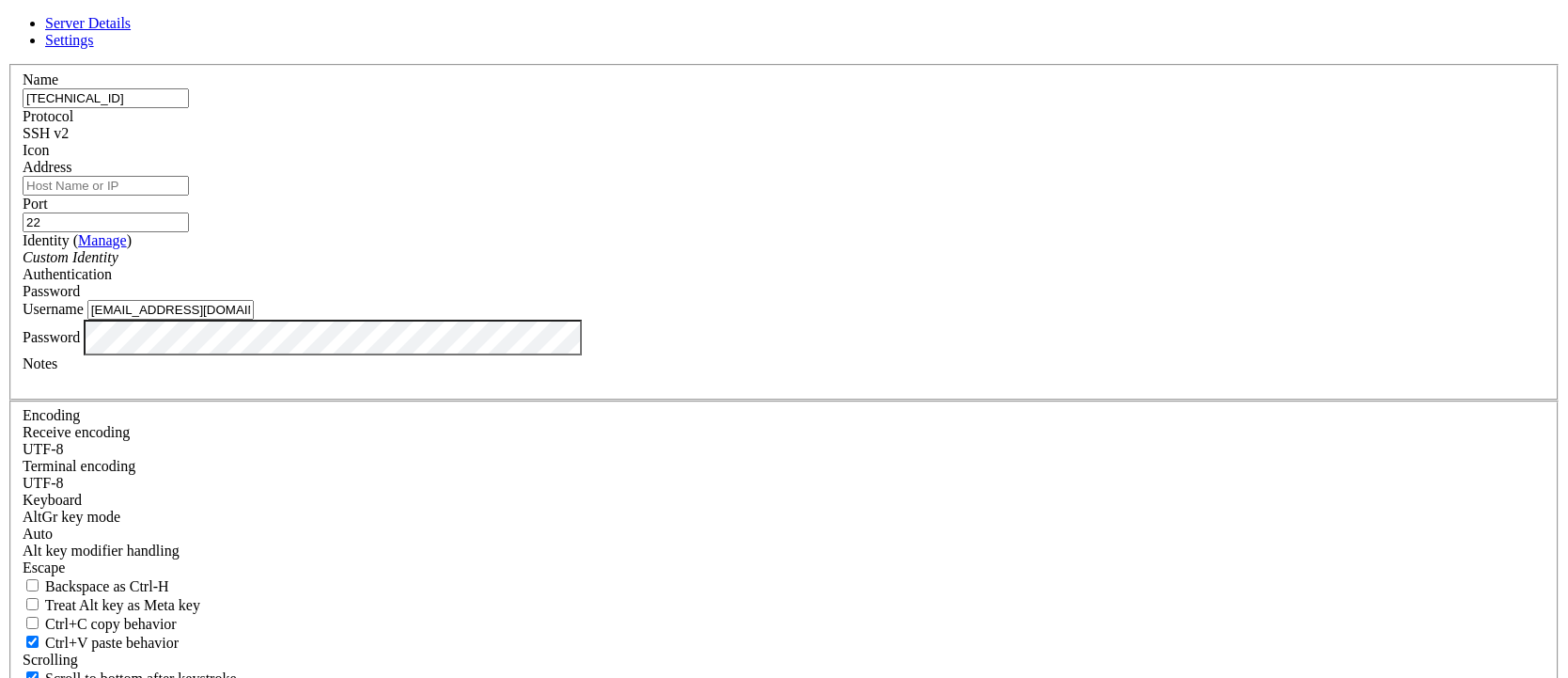 type on "[TECHNICAL_ID]" 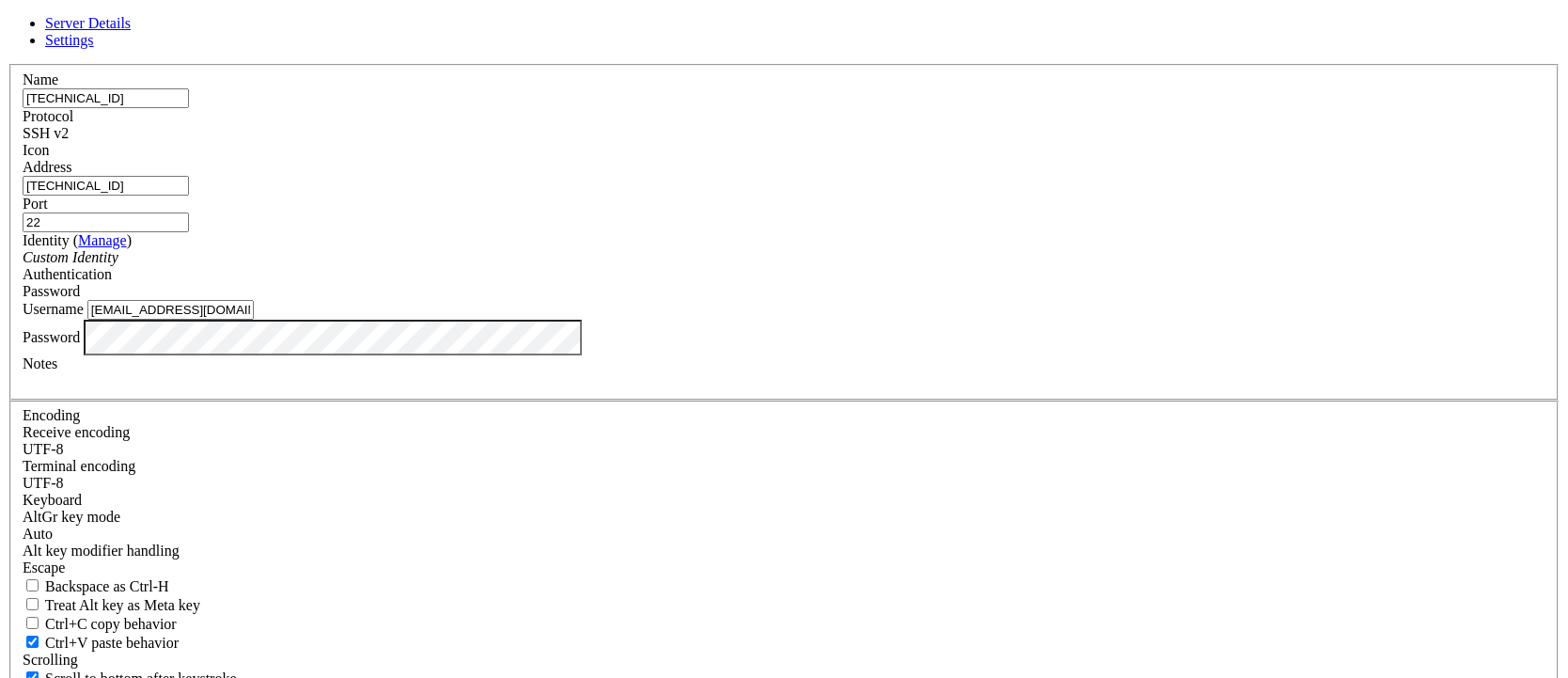 type on "[TECHNICAL_ID]" 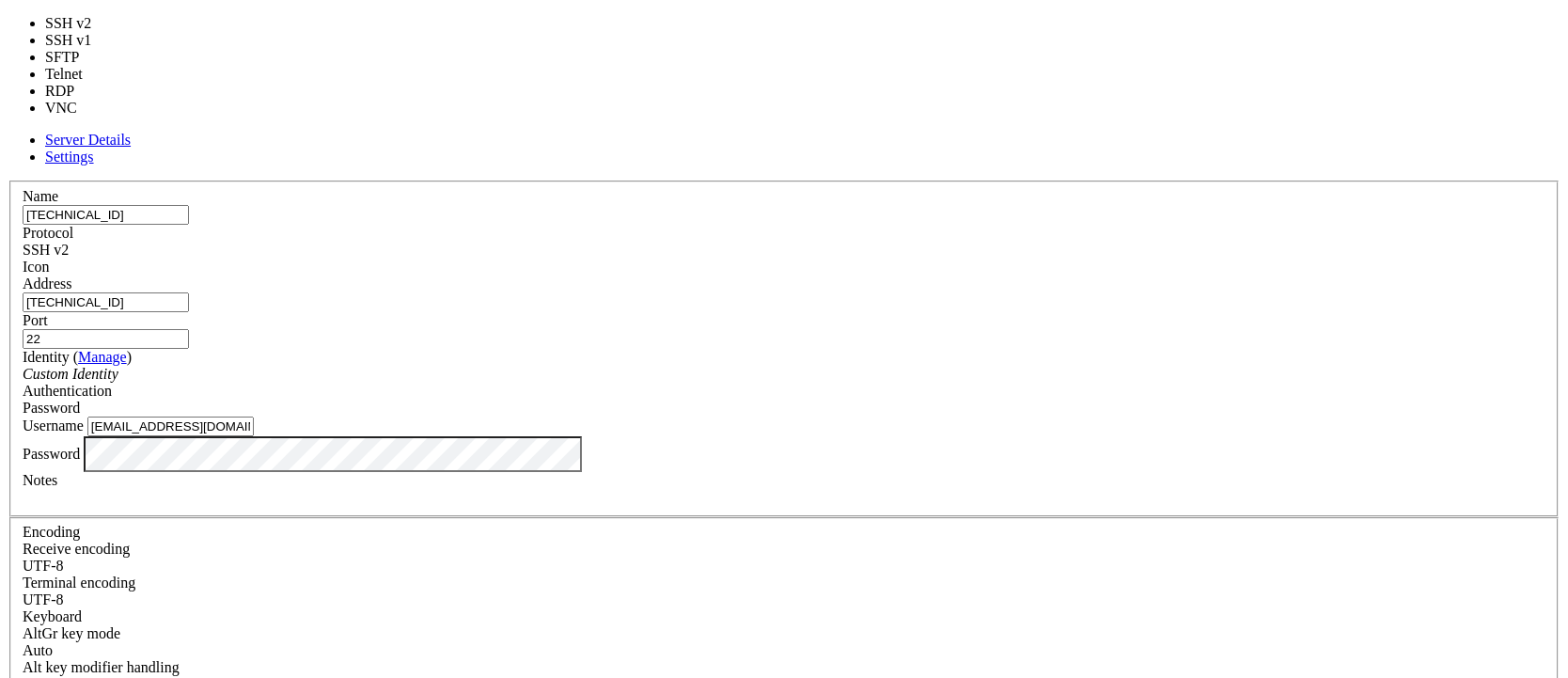 type on "3389" 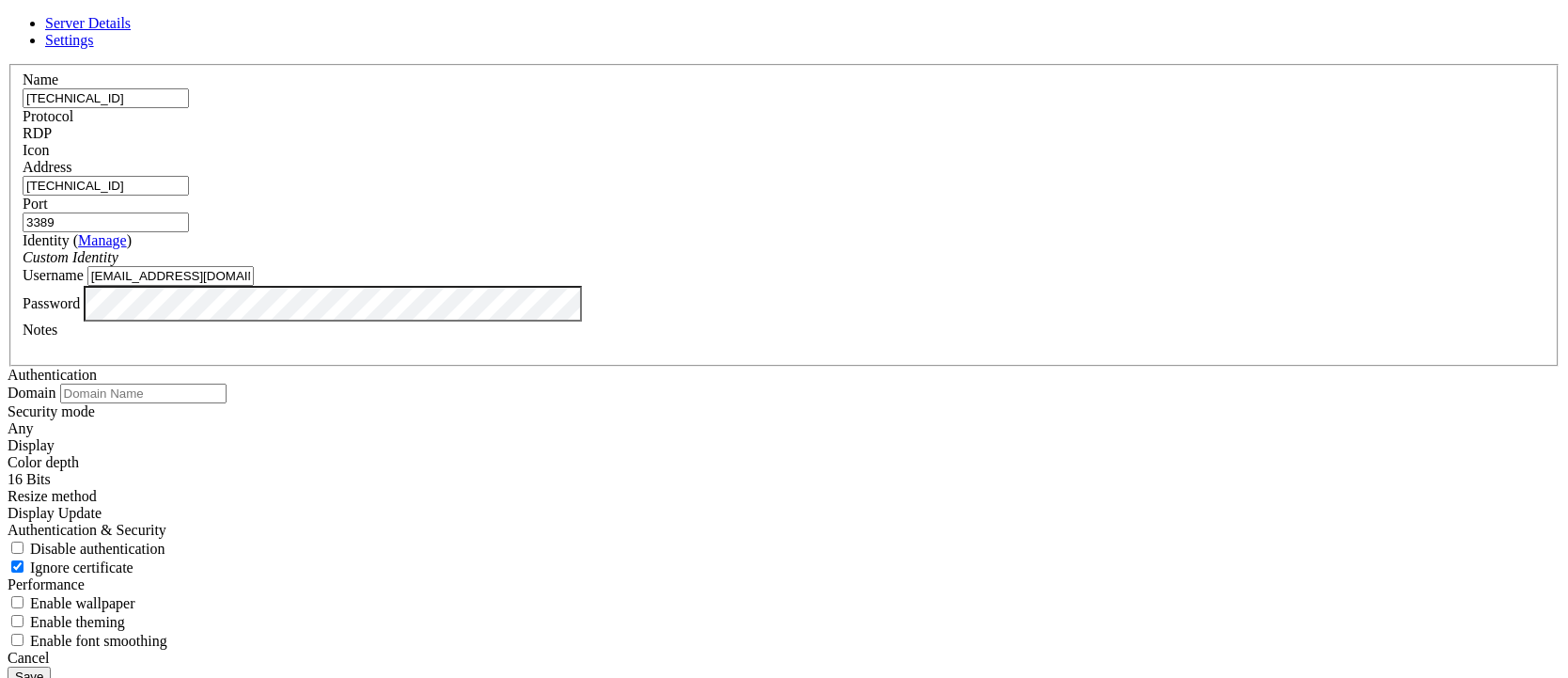 click on "[EMAIL_ADDRESS][DOMAIN_NAME]" at bounding box center [170, 276] 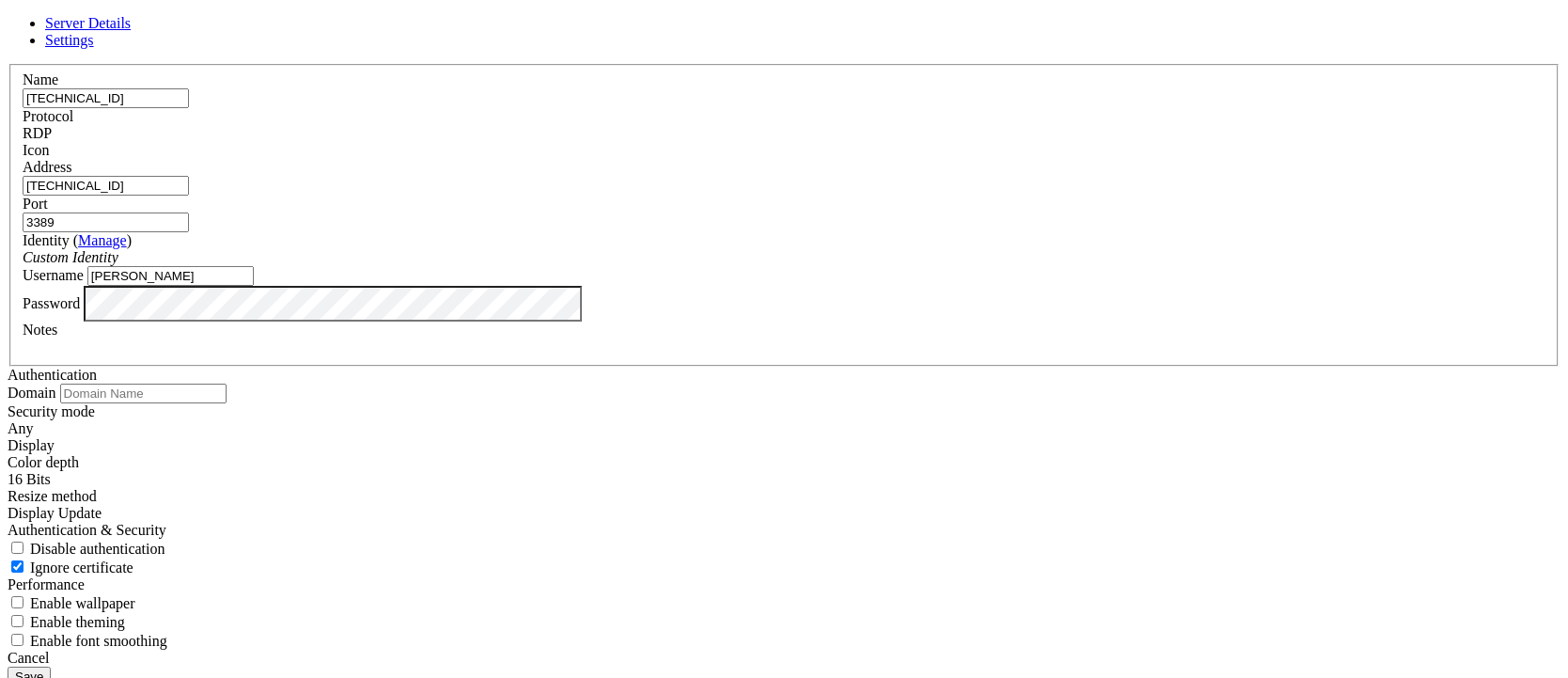 type on "[PERSON_NAME]" 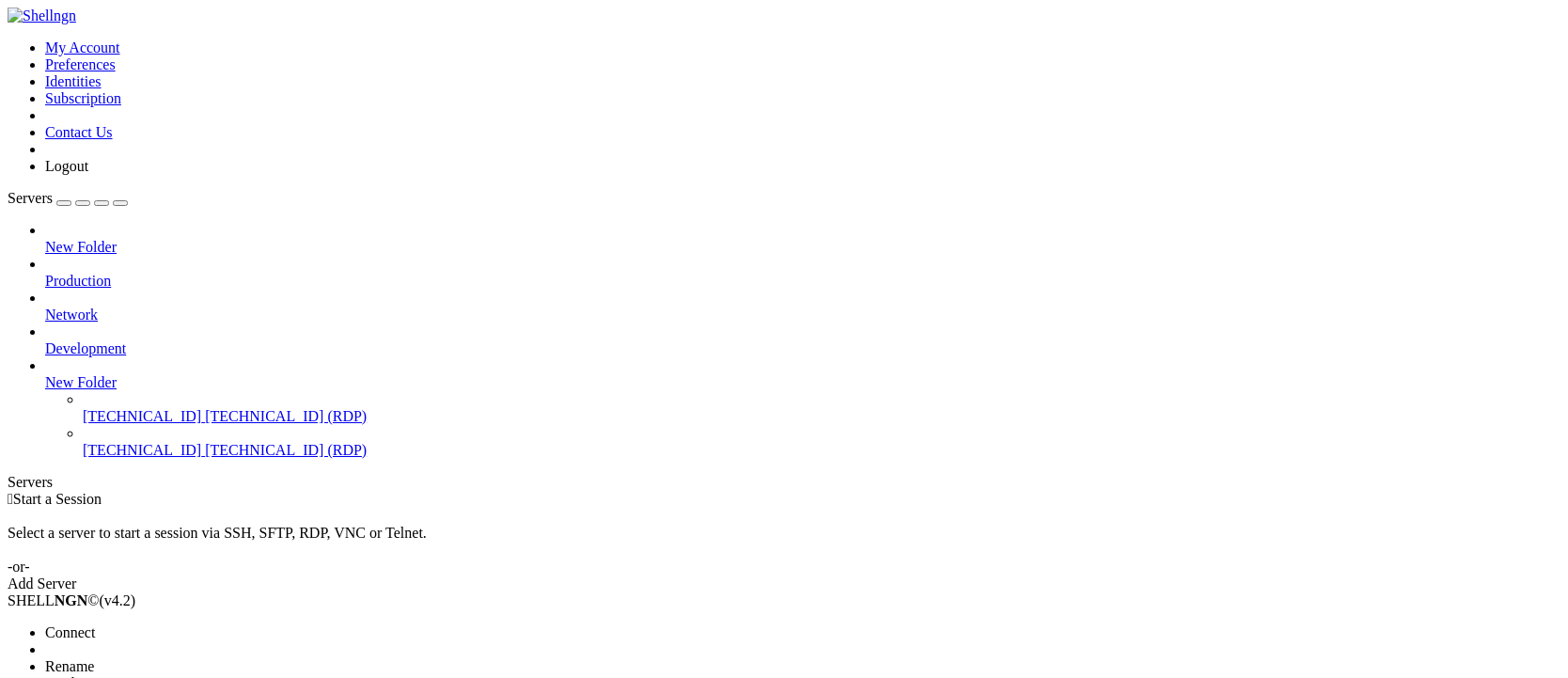 click on "Connect" at bounding box center (70, 632) 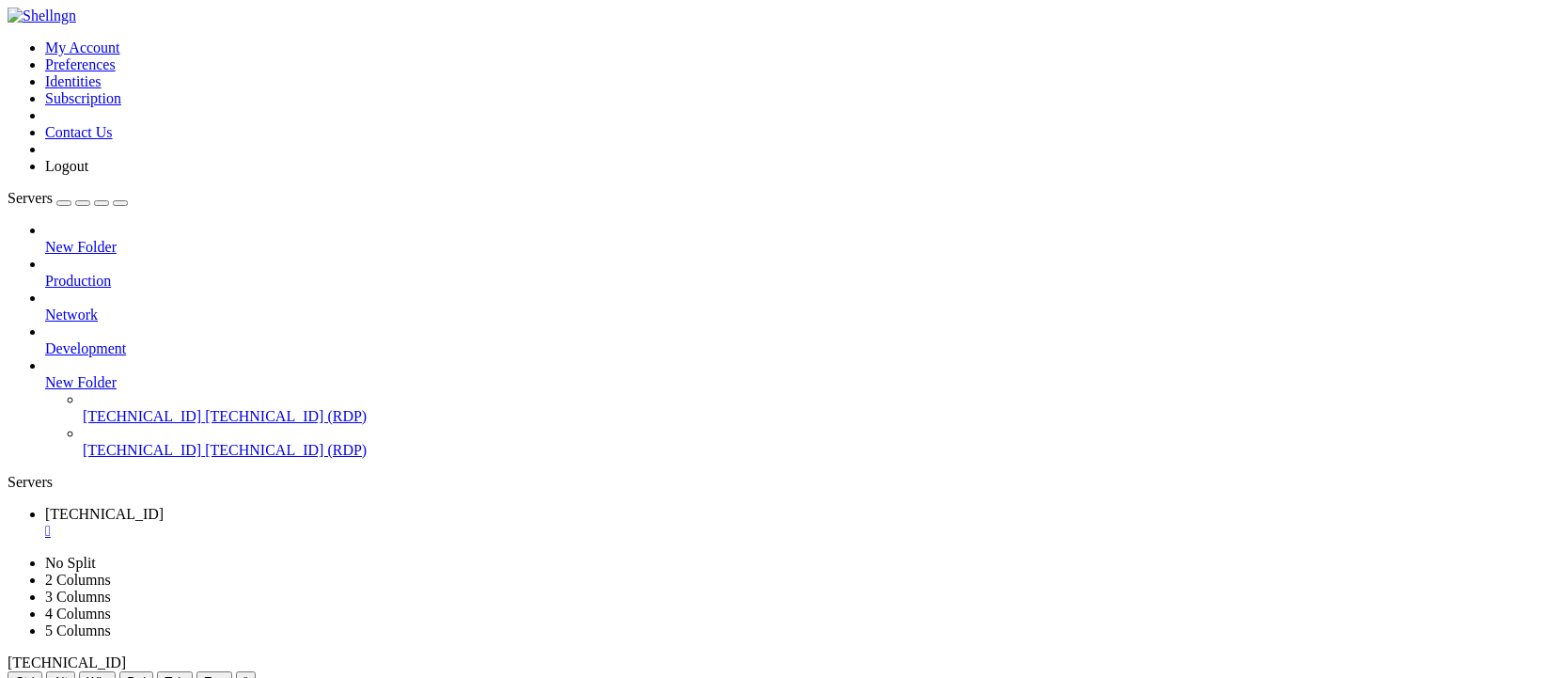 scroll, scrollTop: 0, scrollLeft: 0, axis: both 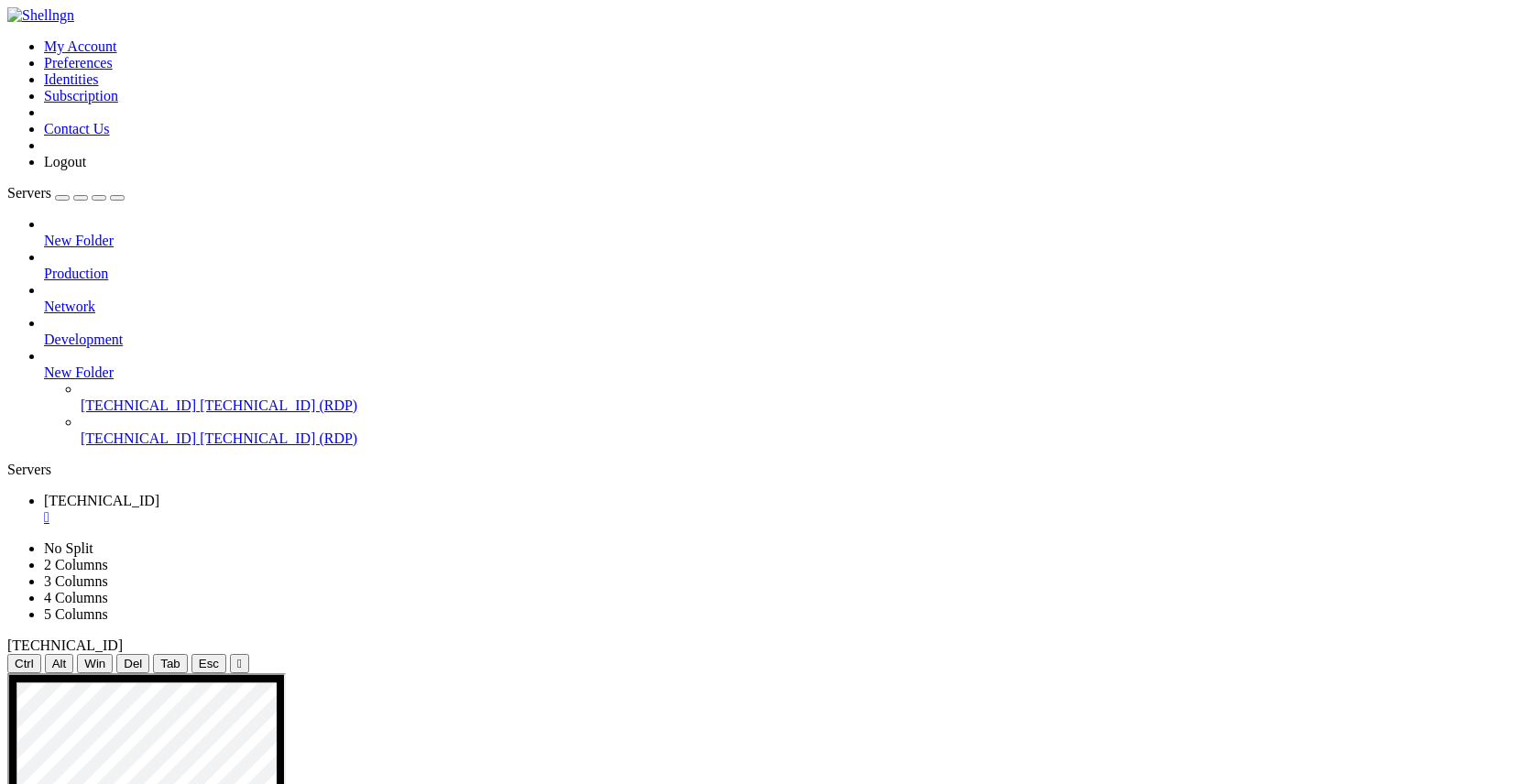 click at bounding box center [664, 1698] 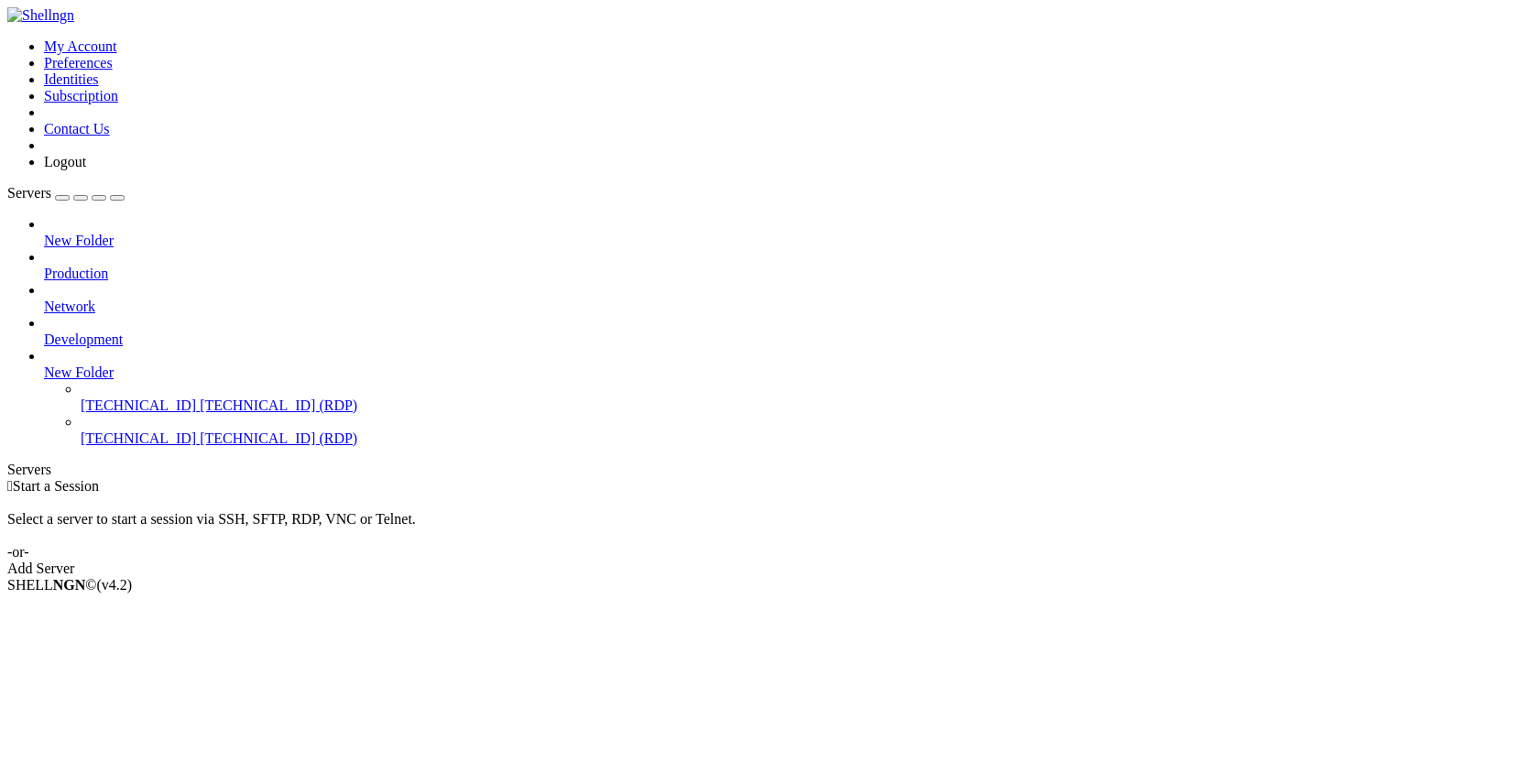 click on "Select a server to start a session via SSH, SFTP, RDP, VNC or Telnet.   -or-" at bounding box center (764, 528) 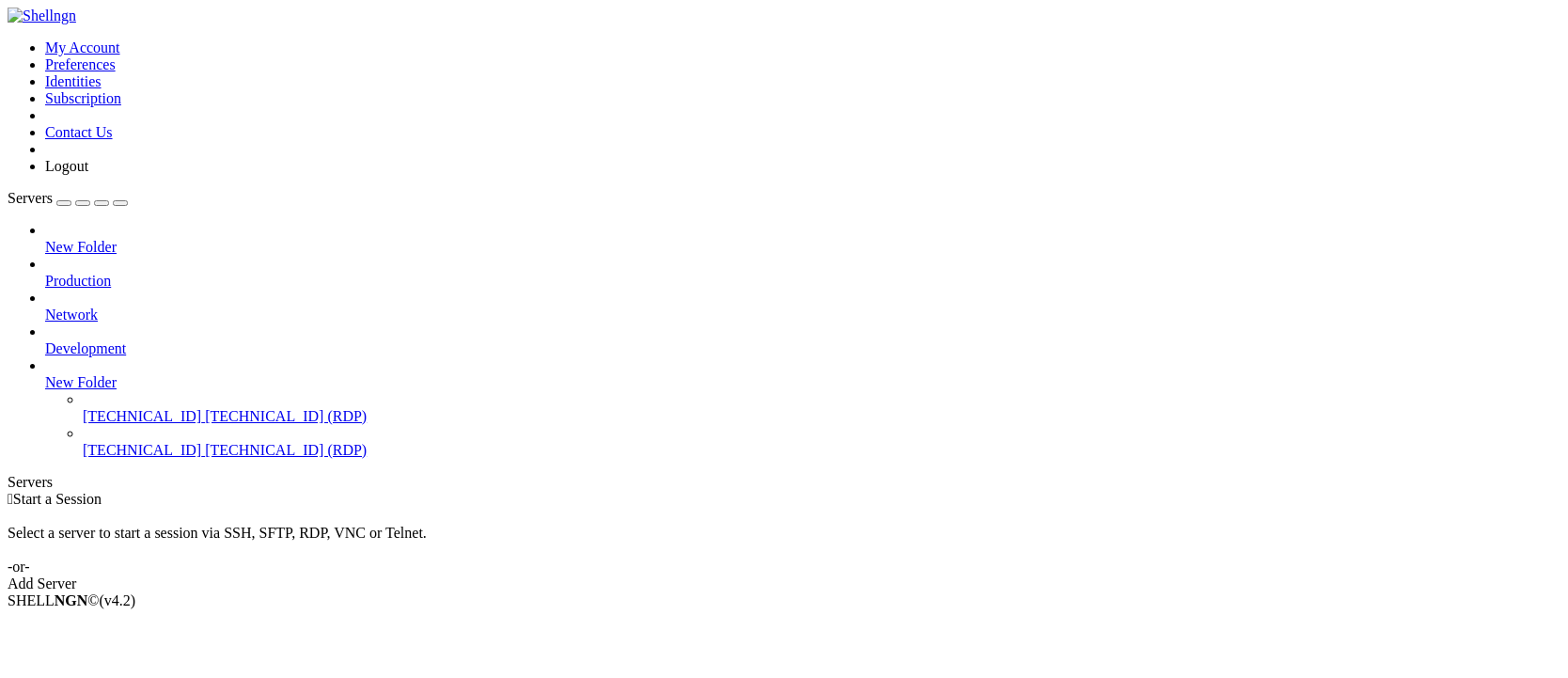 click on "  Start a Session
Select a server to start a session via SSH, SFTP, RDP, VNC or Telnet.   -or-
Add Server" at bounding box center [784, 542] 